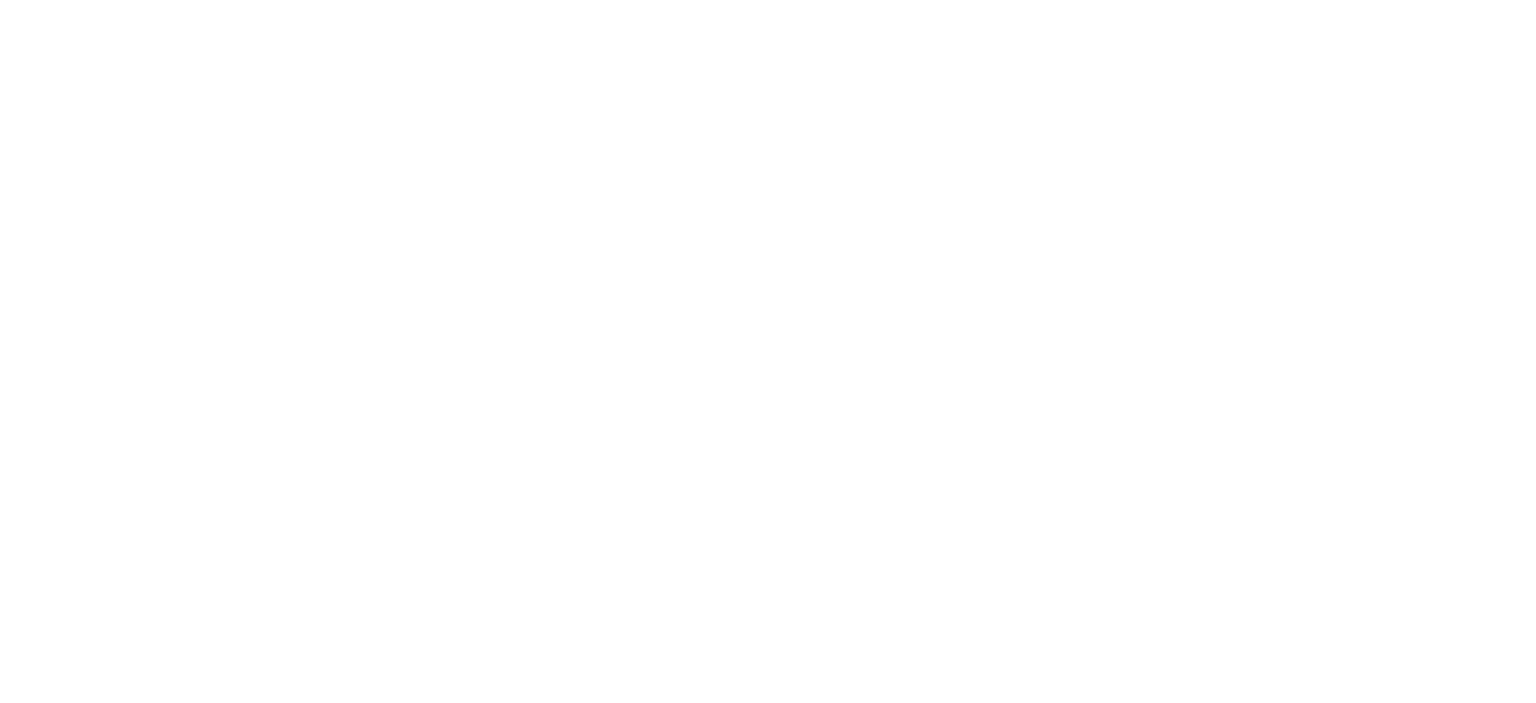scroll, scrollTop: 0, scrollLeft: 0, axis: both 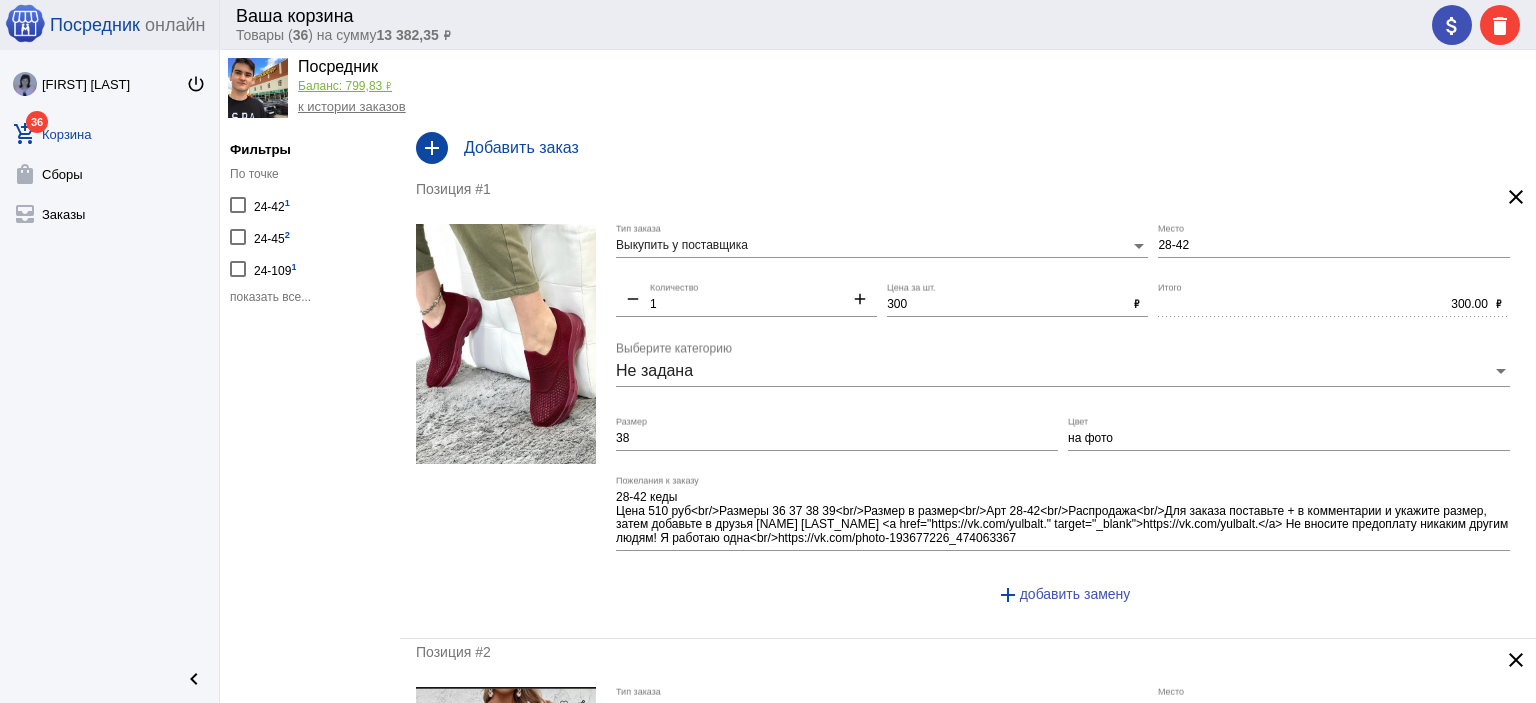 click on "показать все..." 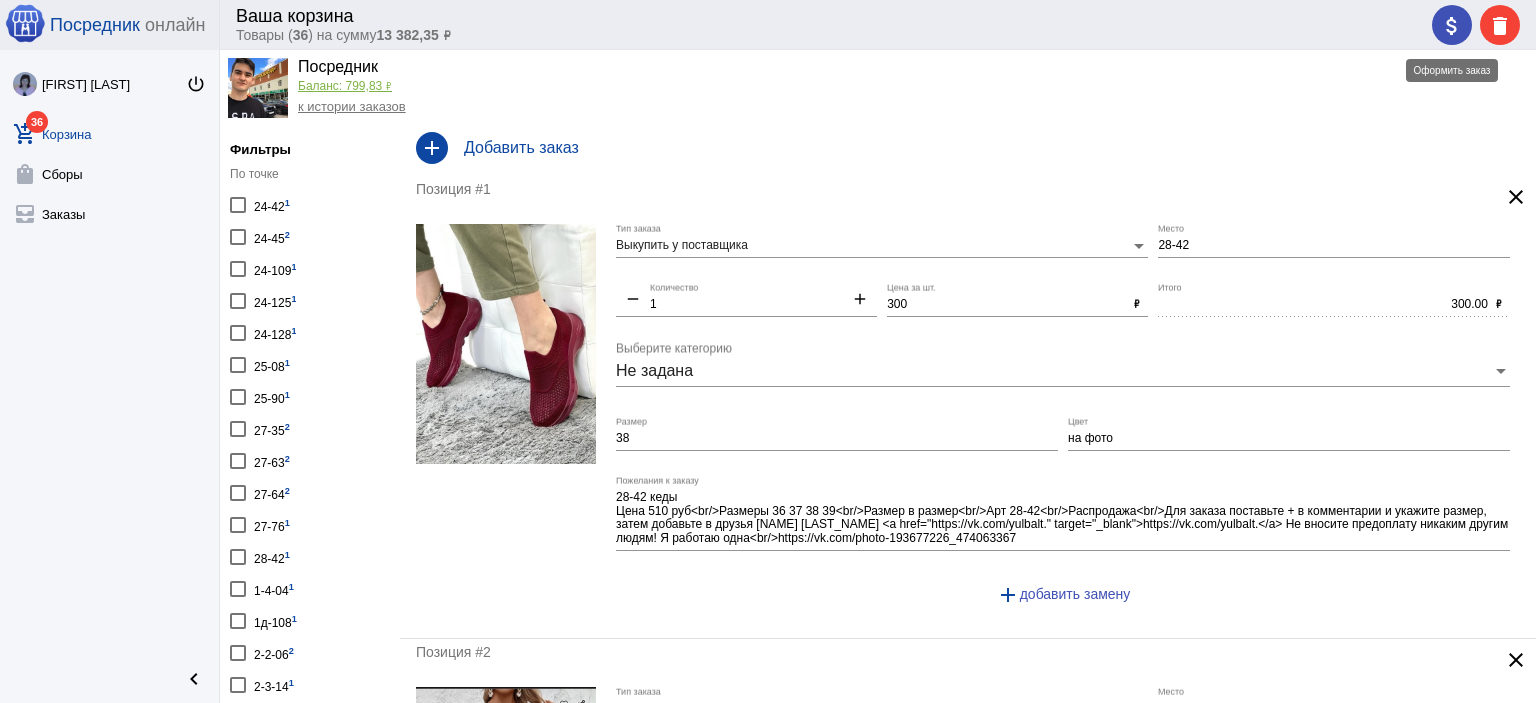 click on "attach_money" 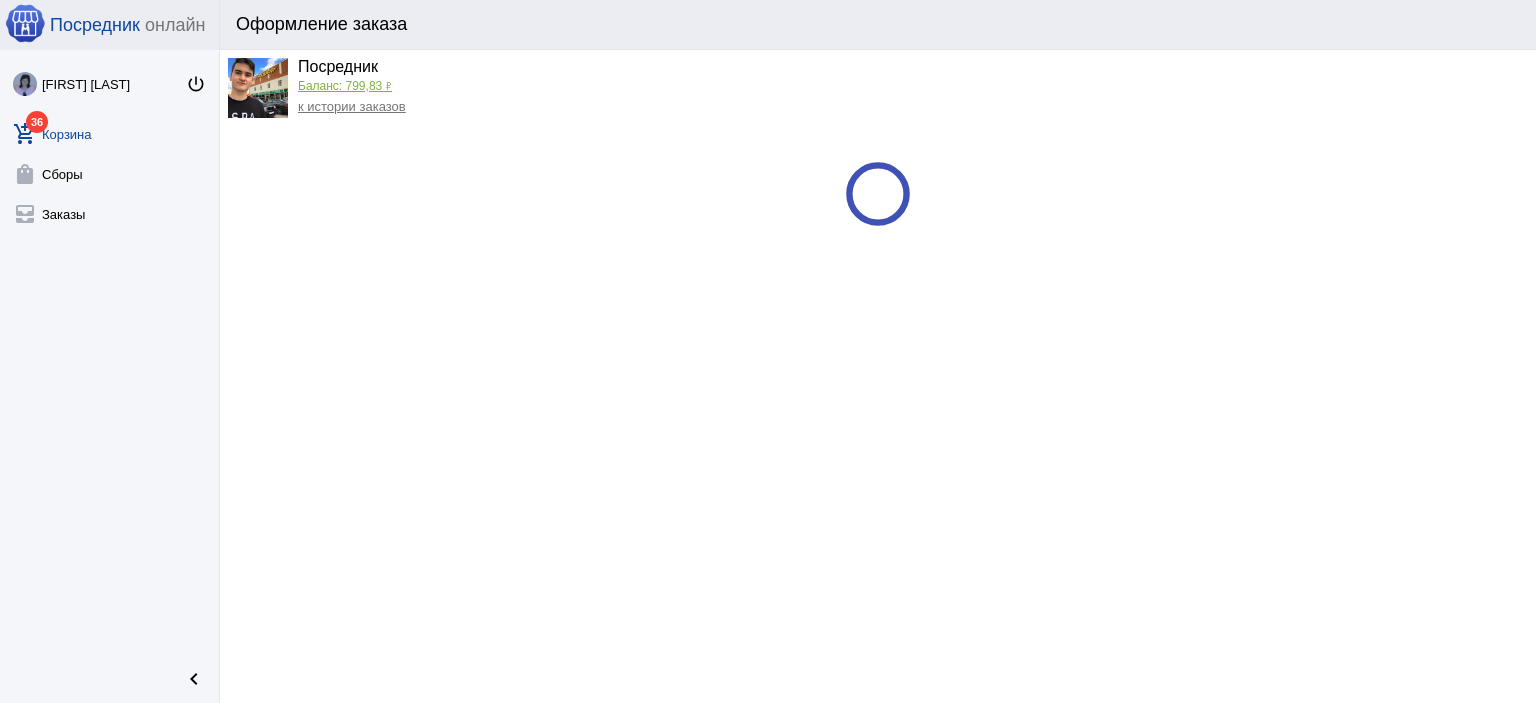 scroll, scrollTop: 0, scrollLeft: 0, axis: both 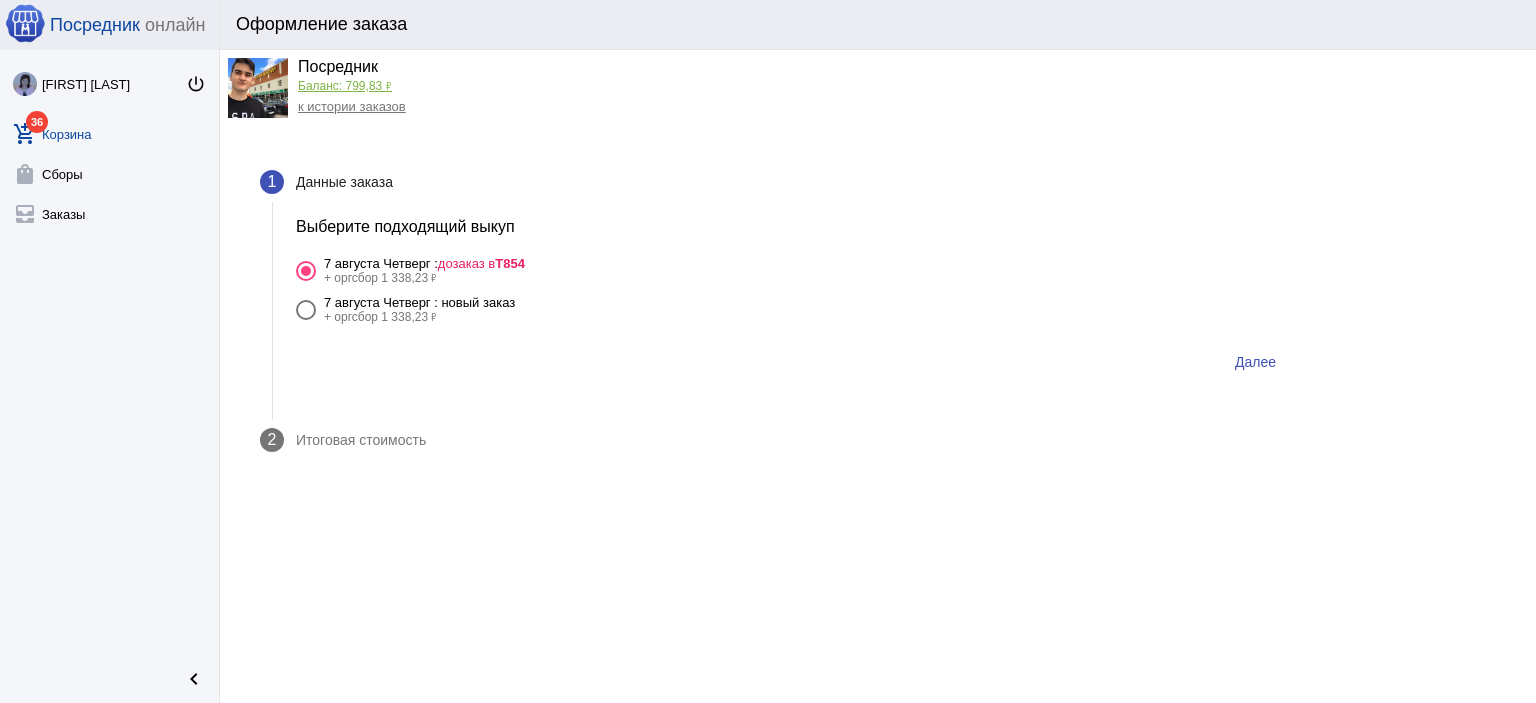 click on "7 августа Четверг : новый заказ" at bounding box center (419, 302) 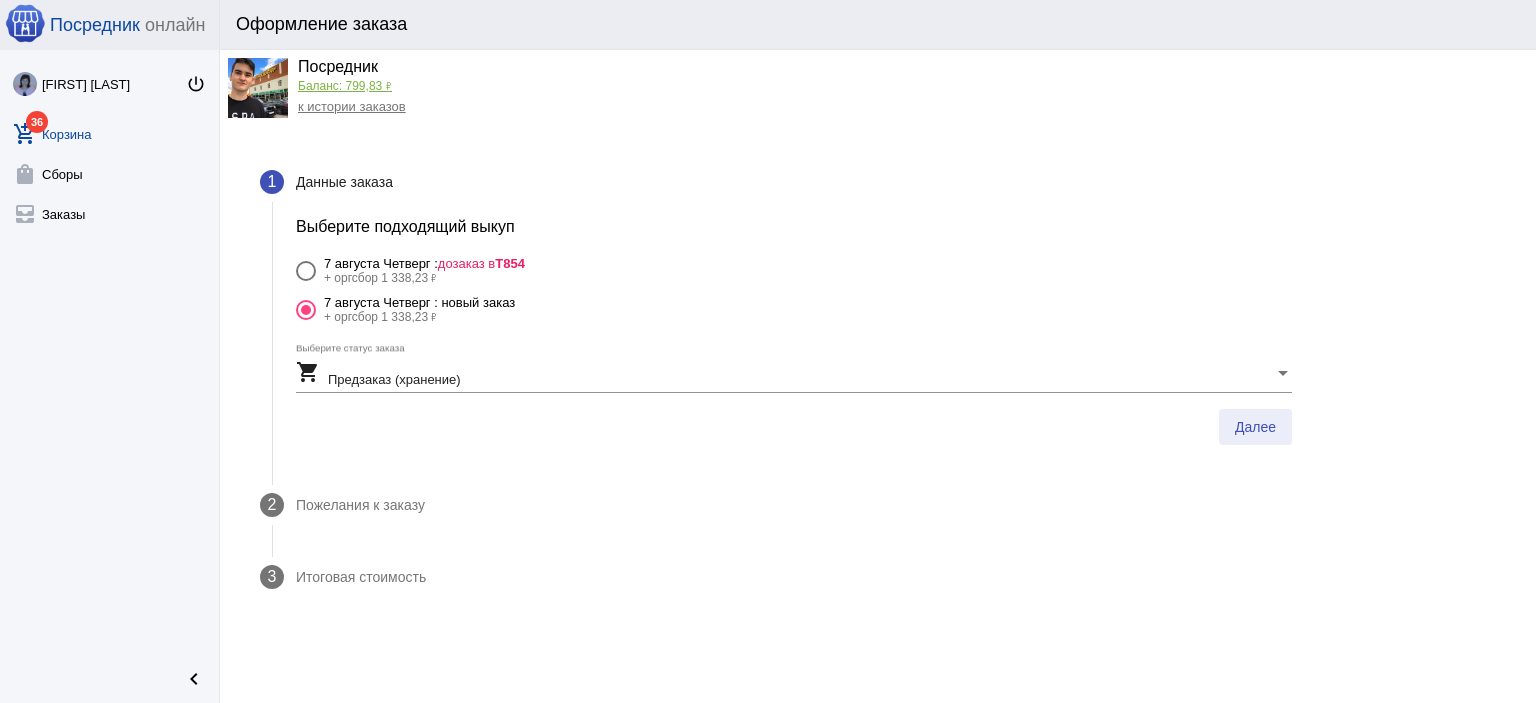 click on "Далее" at bounding box center (1255, 427) 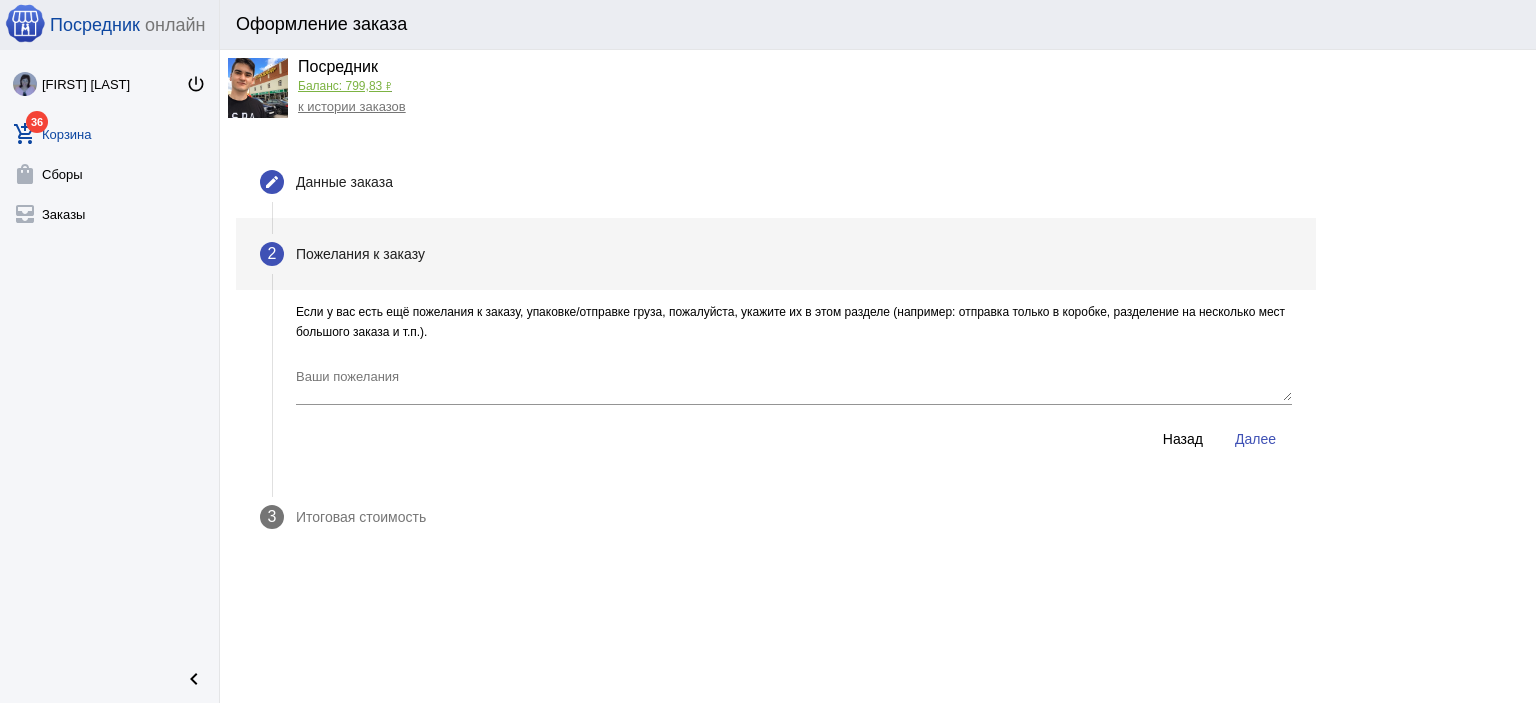 click on "Далее" at bounding box center (1255, 439) 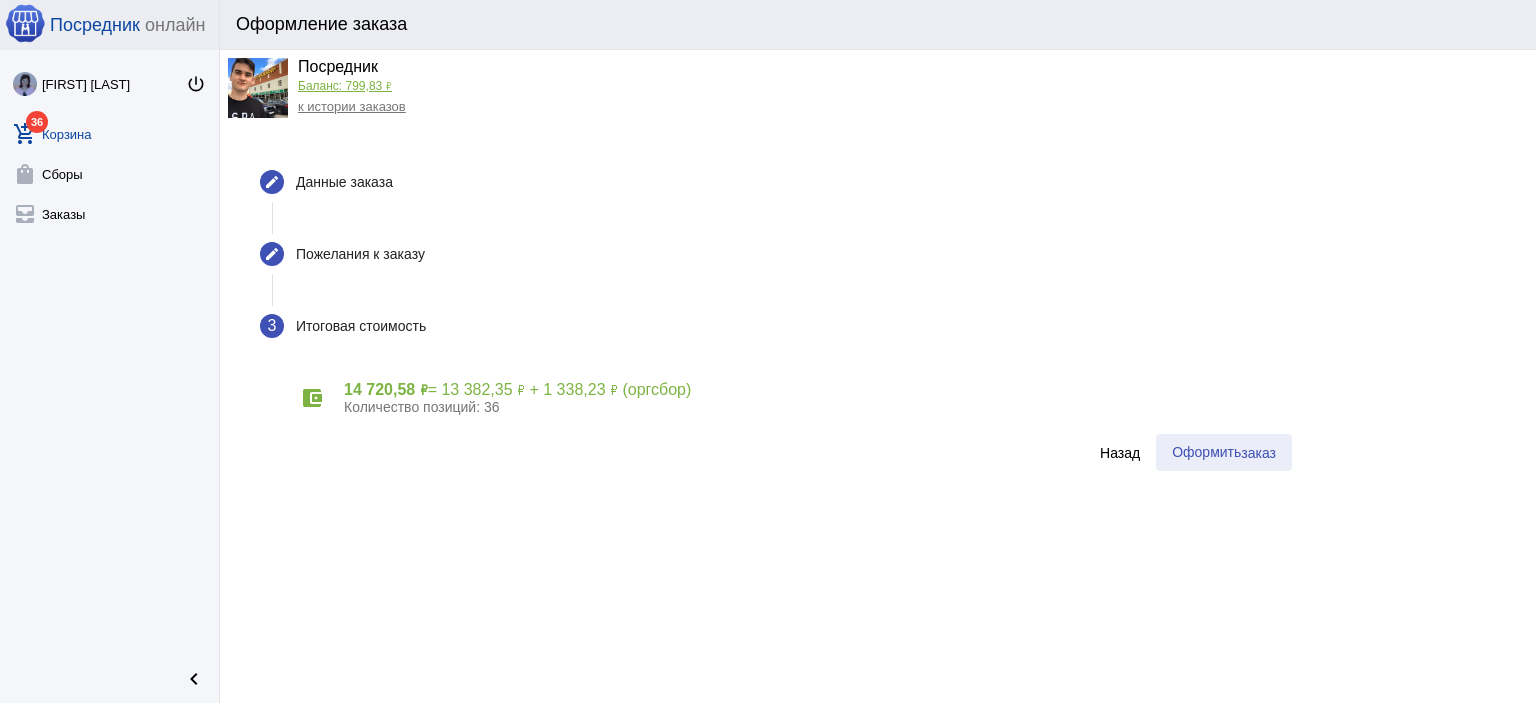 drag, startPoint x: 1217, startPoint y: 447, endPoint x: 1153, endPoint y: 461, distance: 65.51336 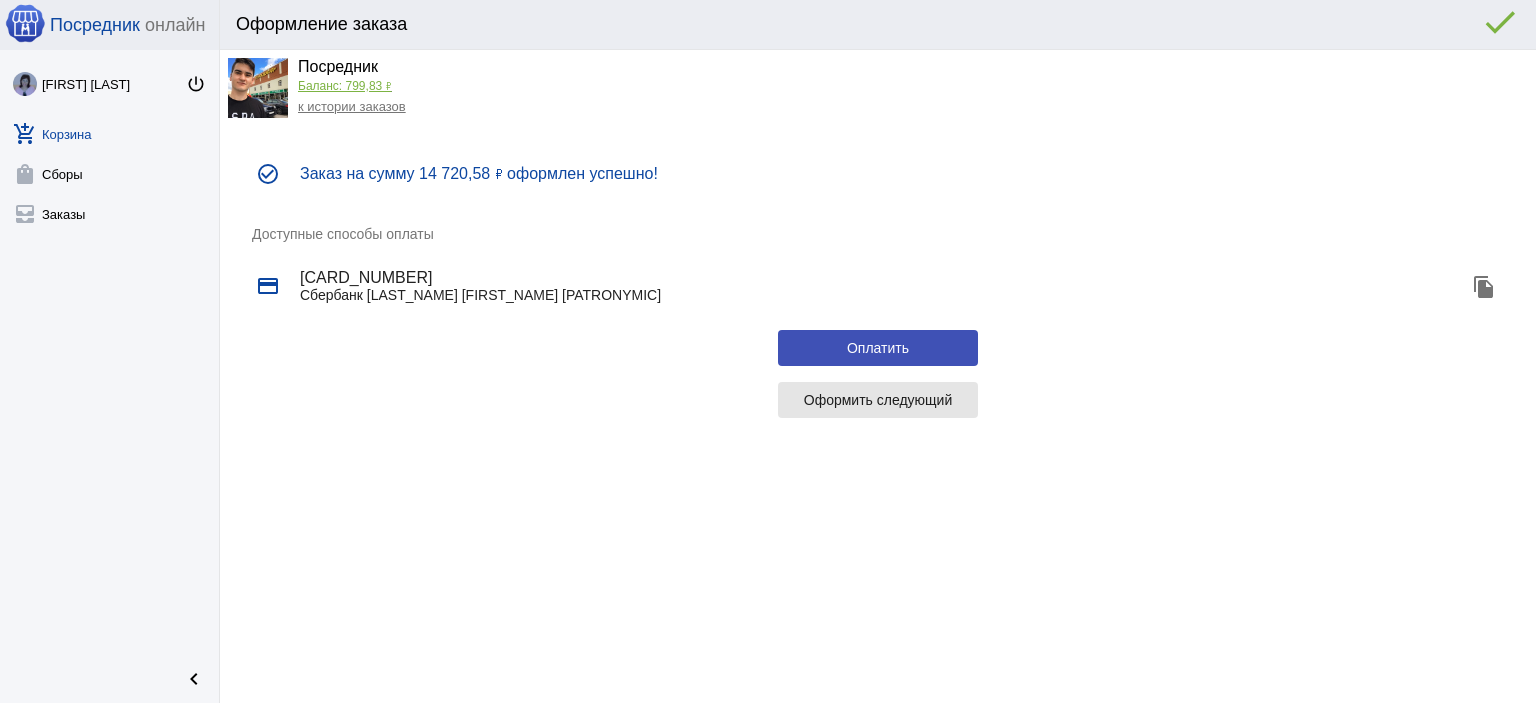 click on "Оформить следующий" 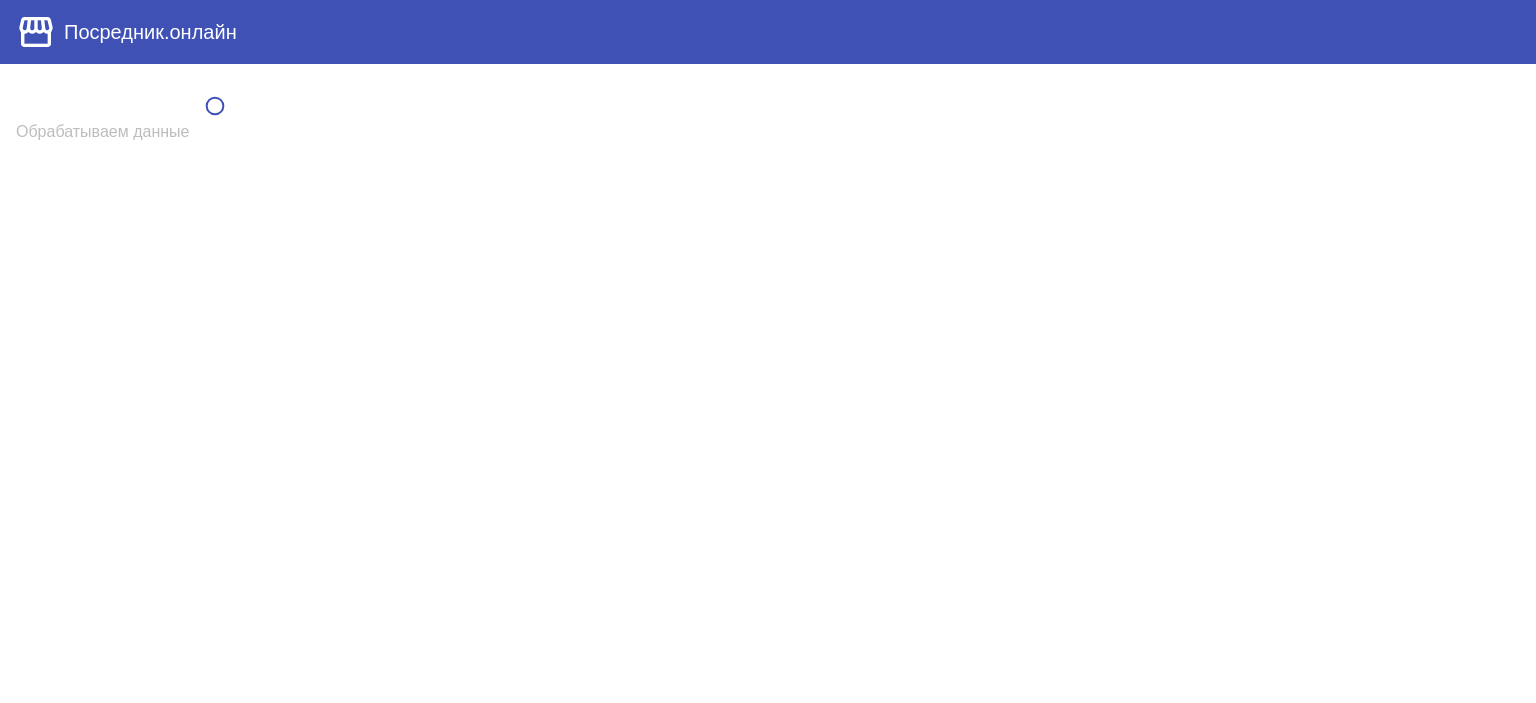 scroll, scrollTop: 0, scrollLeft: 0, axis: both 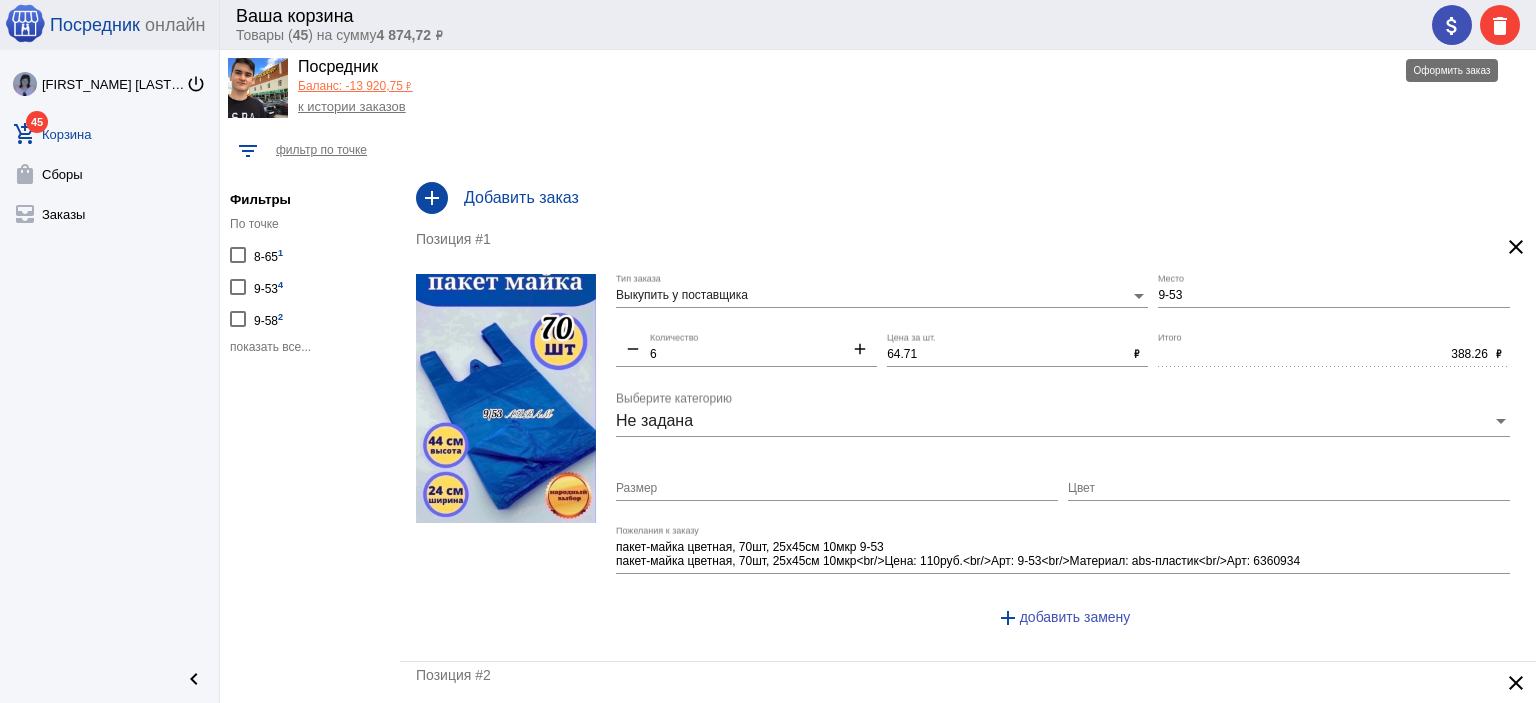drag, startPoint x: 1456, startPoint y: 21, endPoint x: 1443, endPoint y: 34, distance: 18.384777 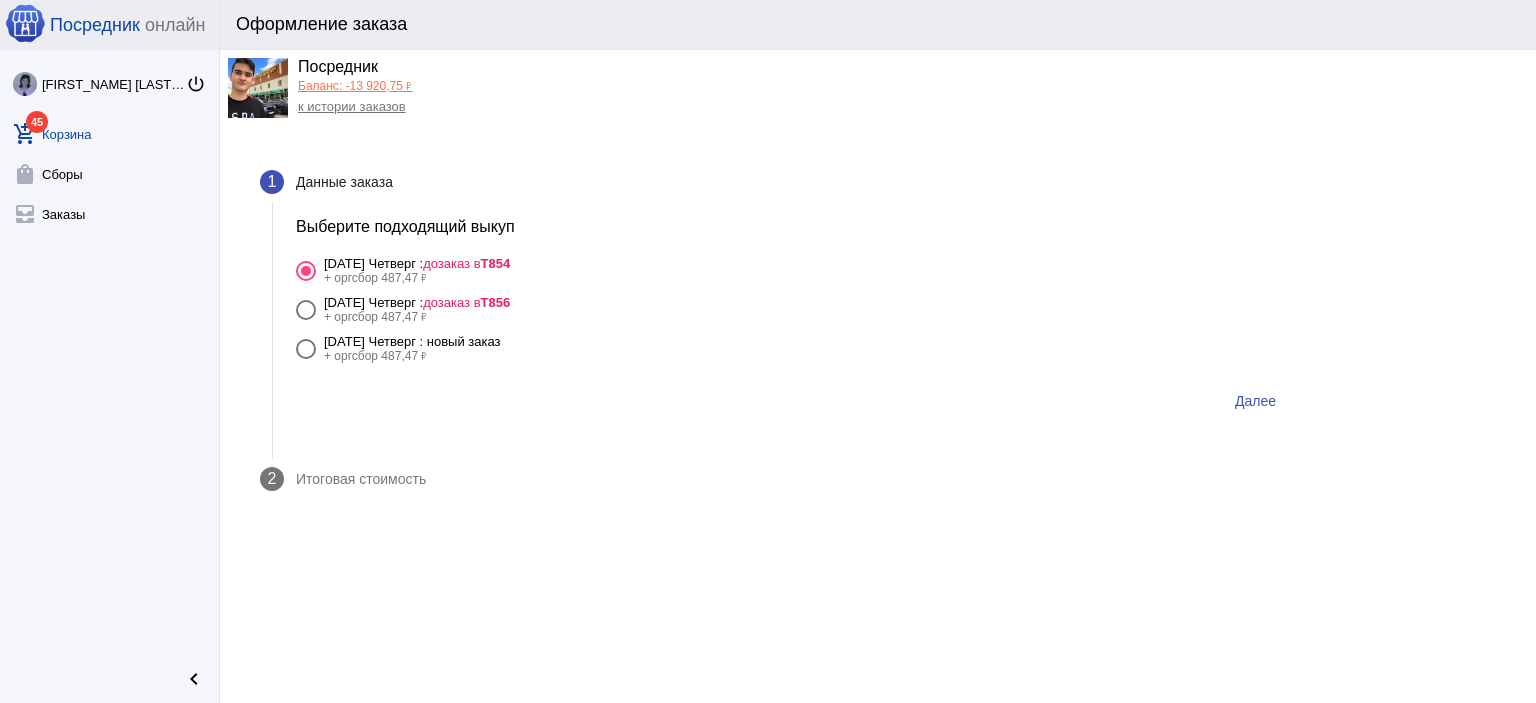 click on "дозаказ в  Т856" at bounding box center [466, 302] 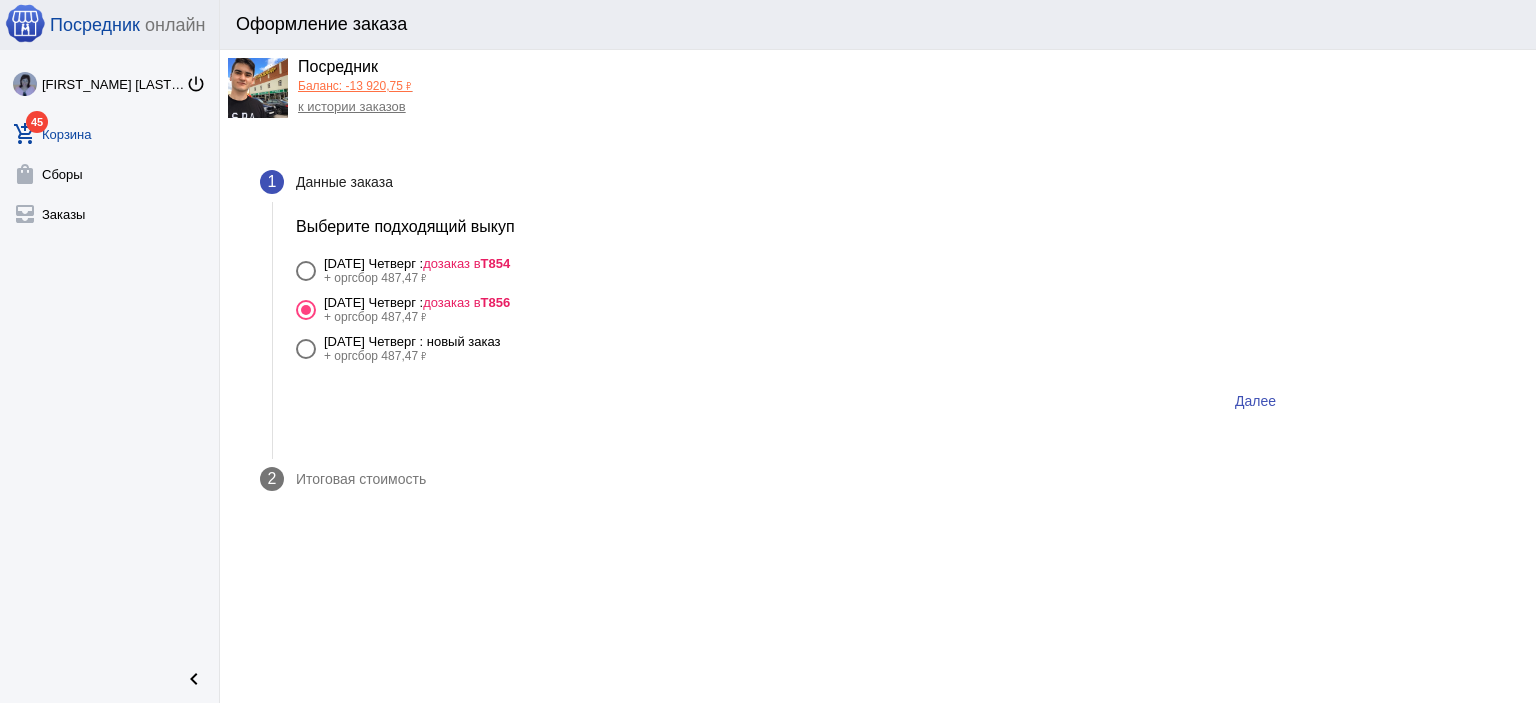 click on "Далее" at bounding box center [1255, 401] 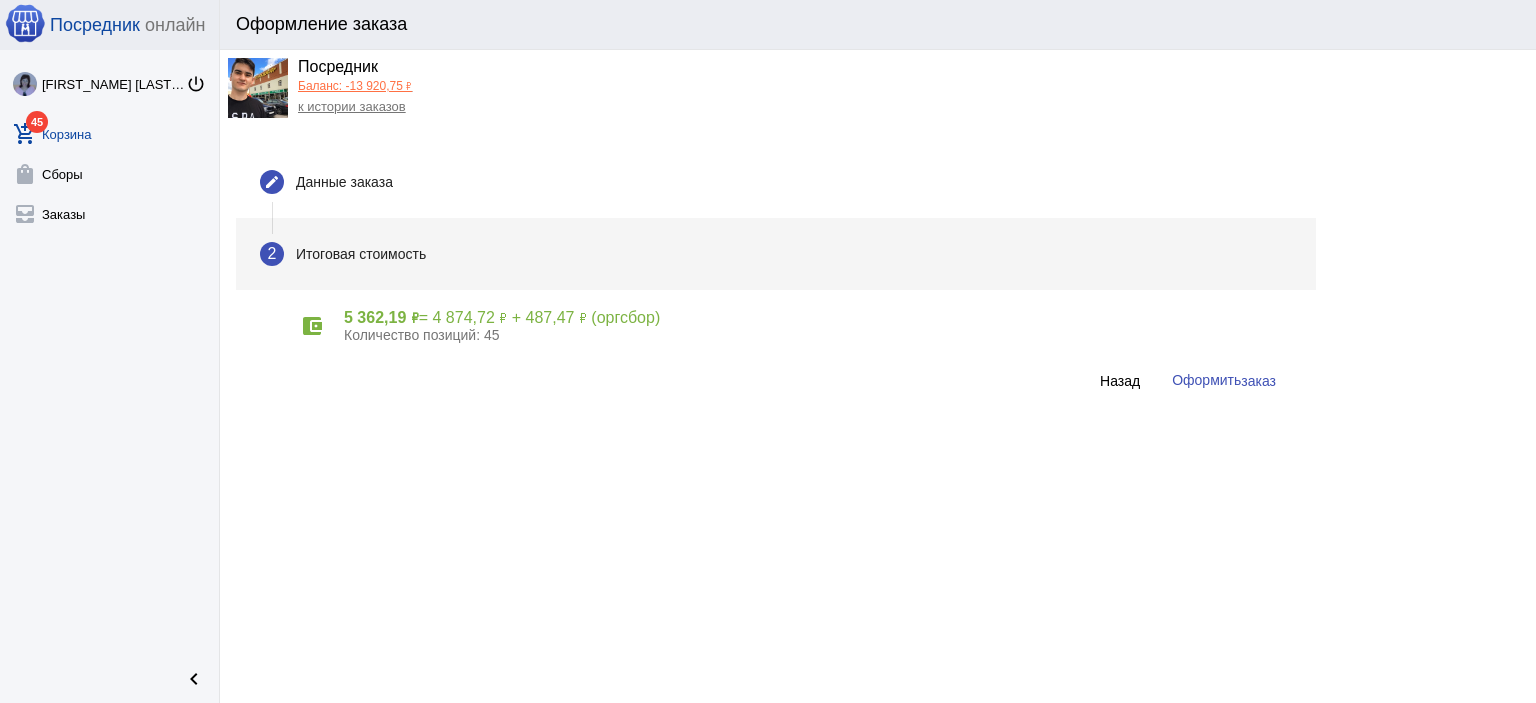 click on "account_balance_wallet 5 362,19 ₽  = 4 874,72 ₽ + 487,47 ₽ (оргсбор)  Количество позиций: 45 Назад Оформить  заказ" at bounding box center (794, 356) 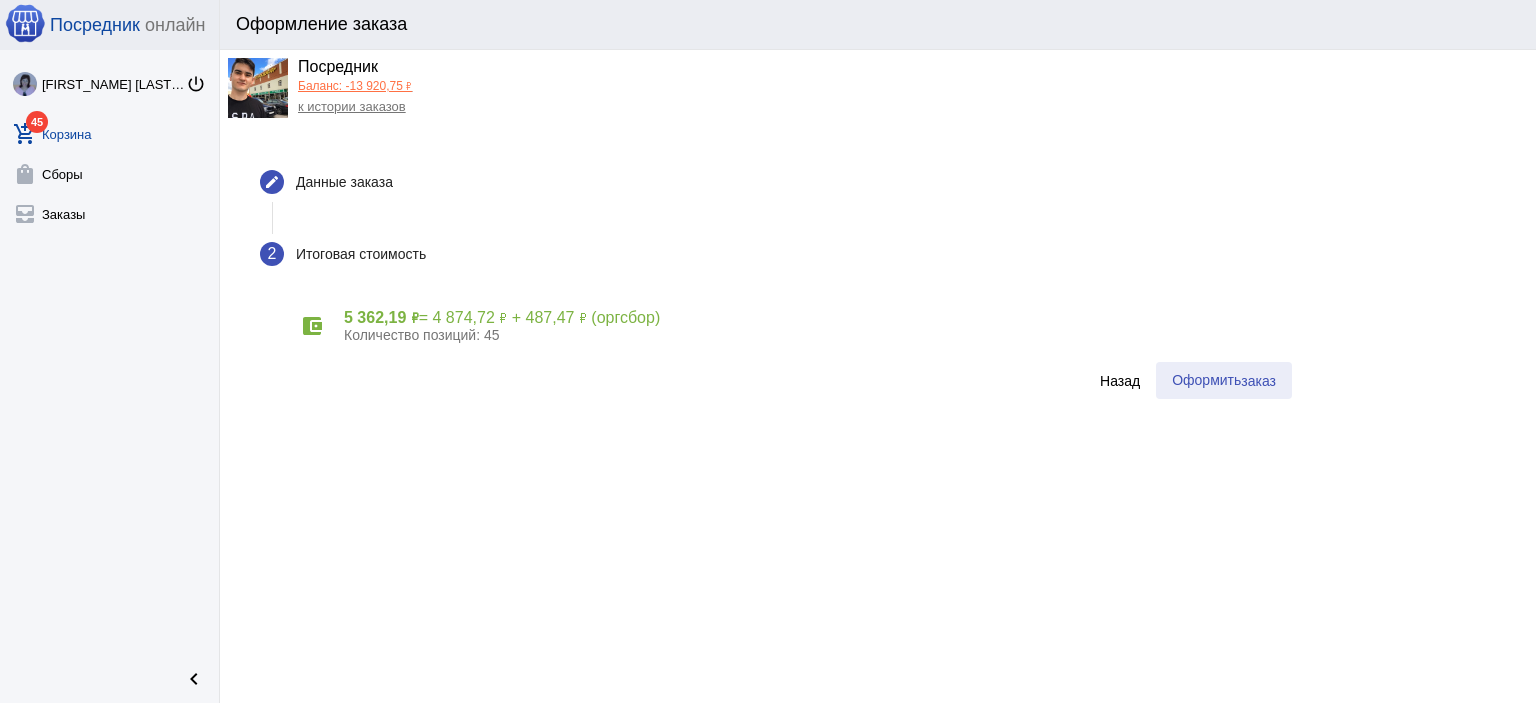 click on "Оформить  заказ" at bounding box center [1224, 380] 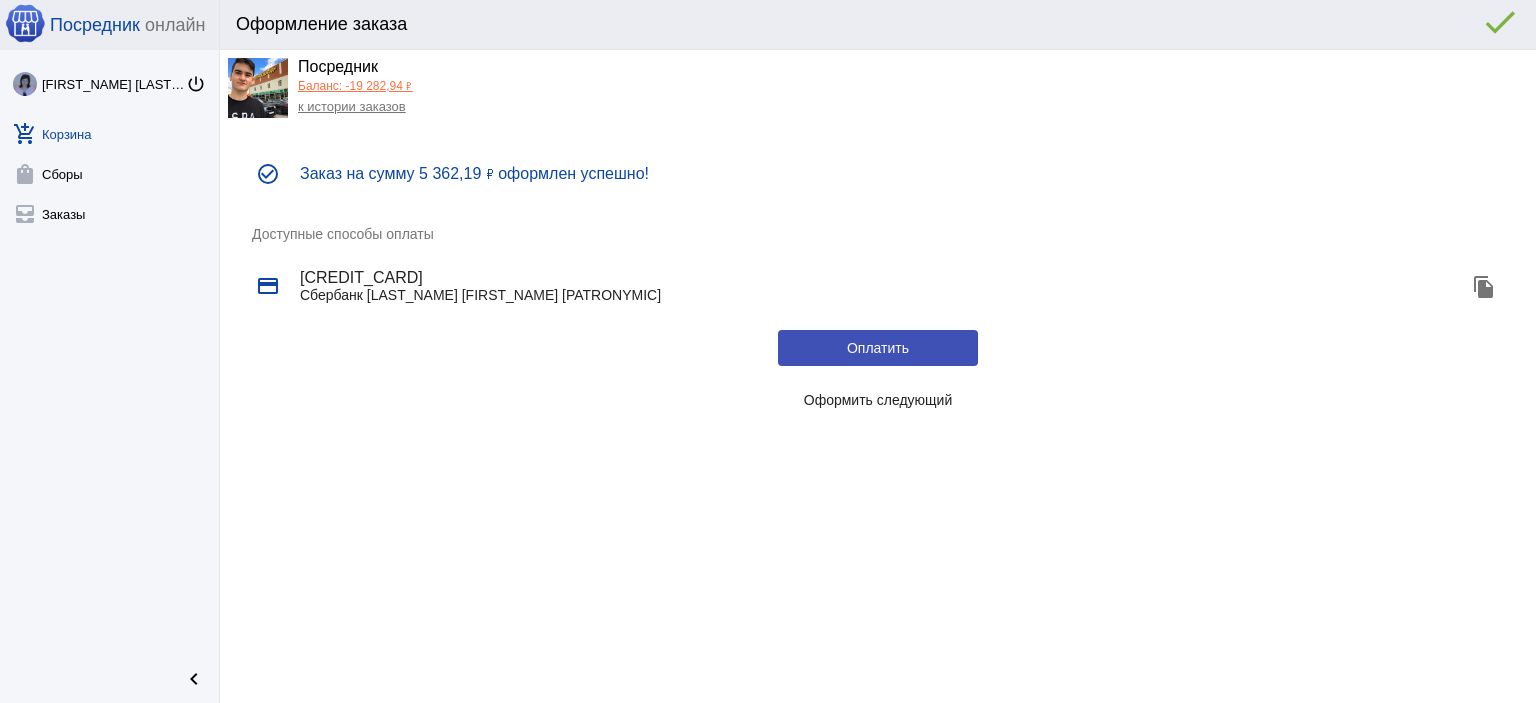 click on "Оформить следующий" 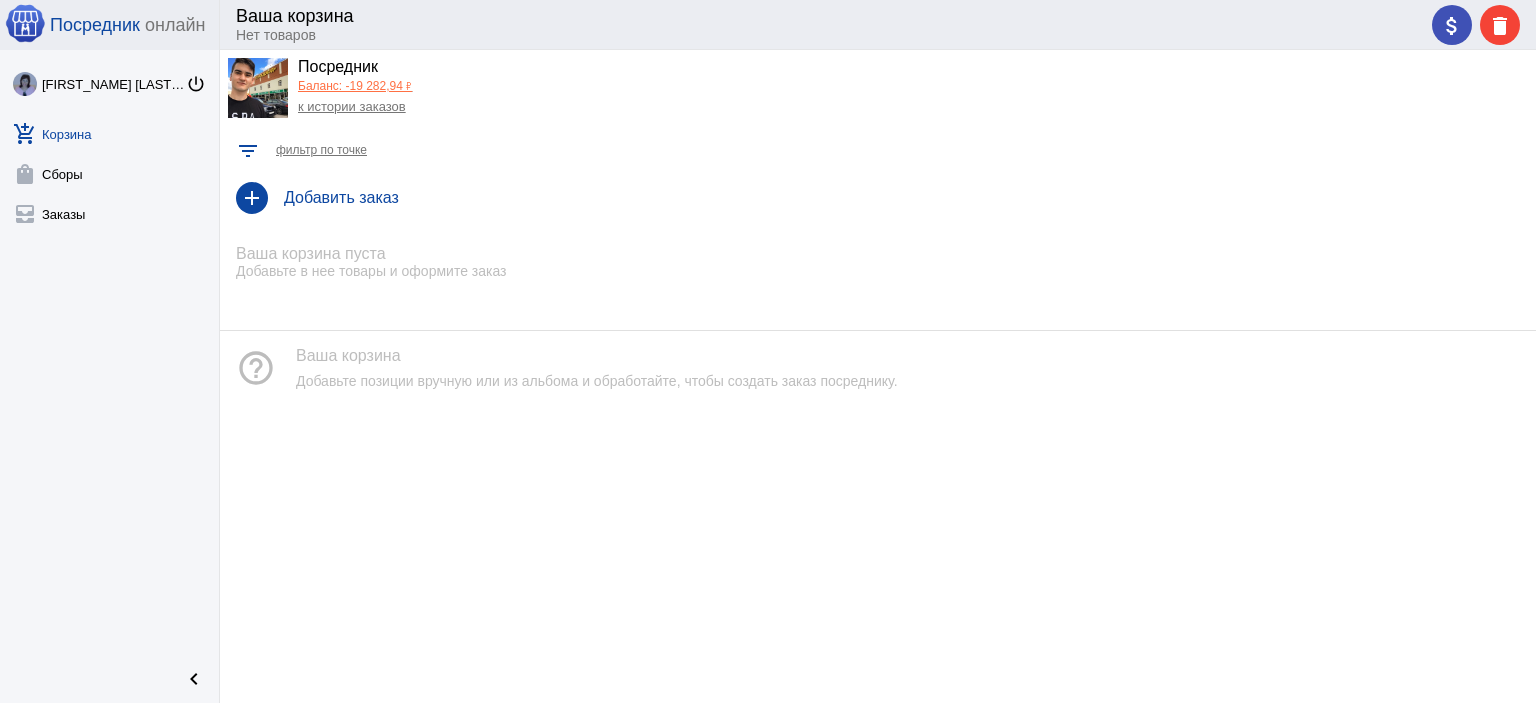 click on "к истории заказов" 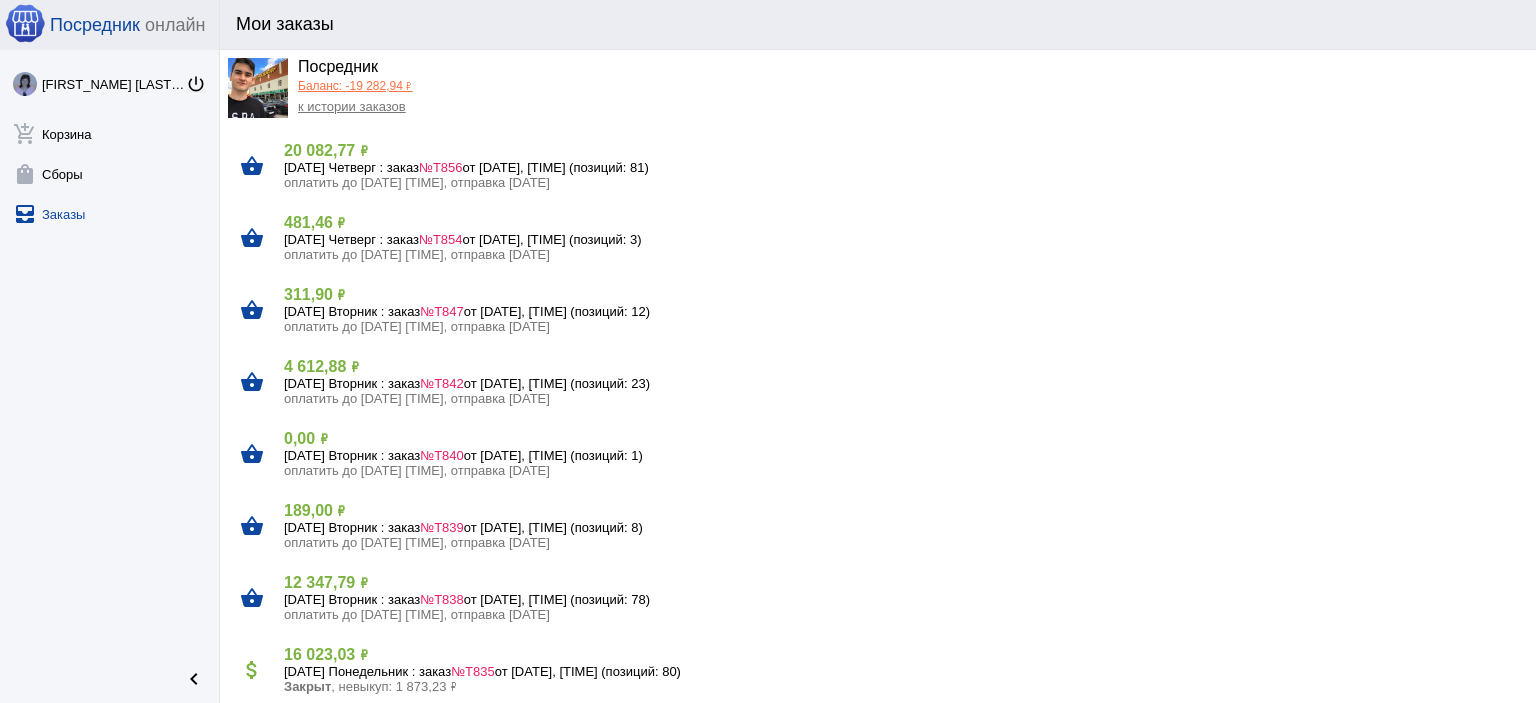 click on "Баланс: -19 282,94 ₽" 